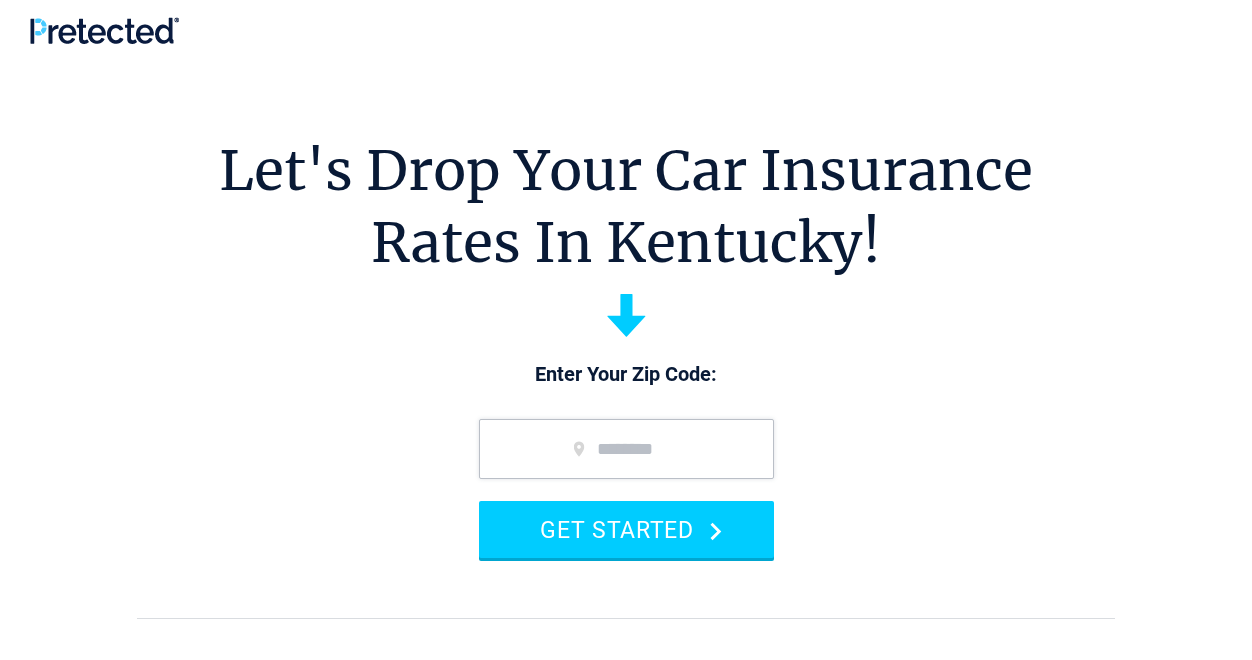 scroll, scrollTop: 0, scrollLeft: 0, axis: both 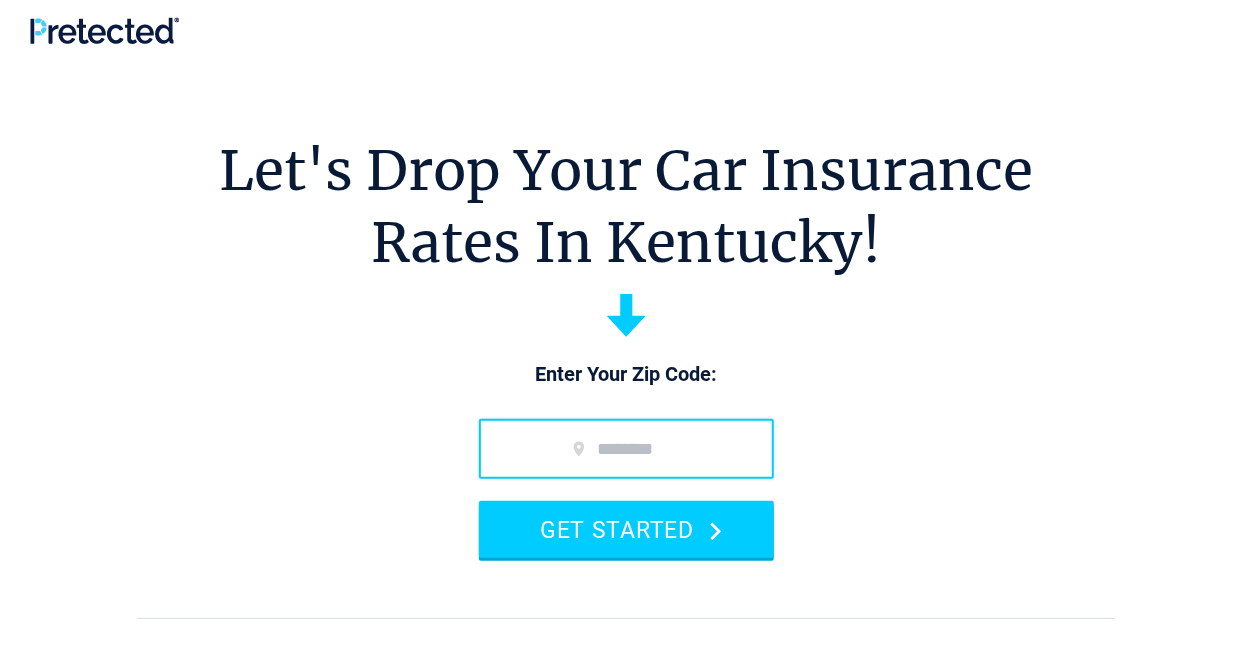 click at bounding box center (626, 449) 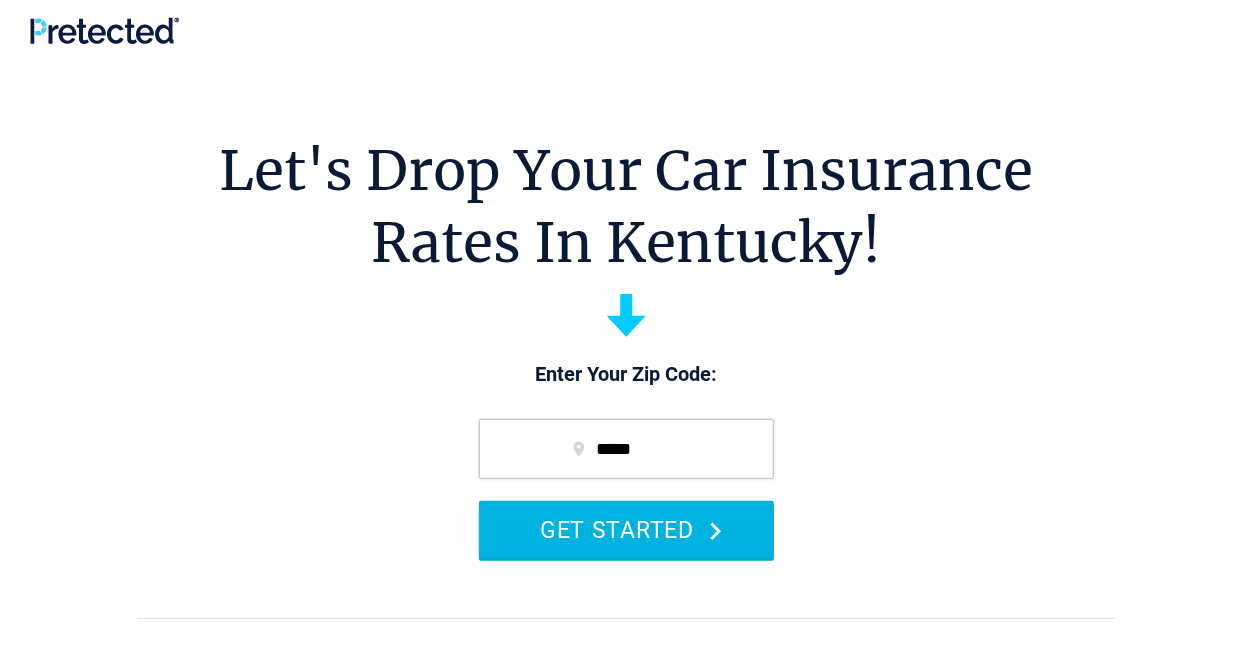 click on "GET STARTED" at bounding box center (626, 529) 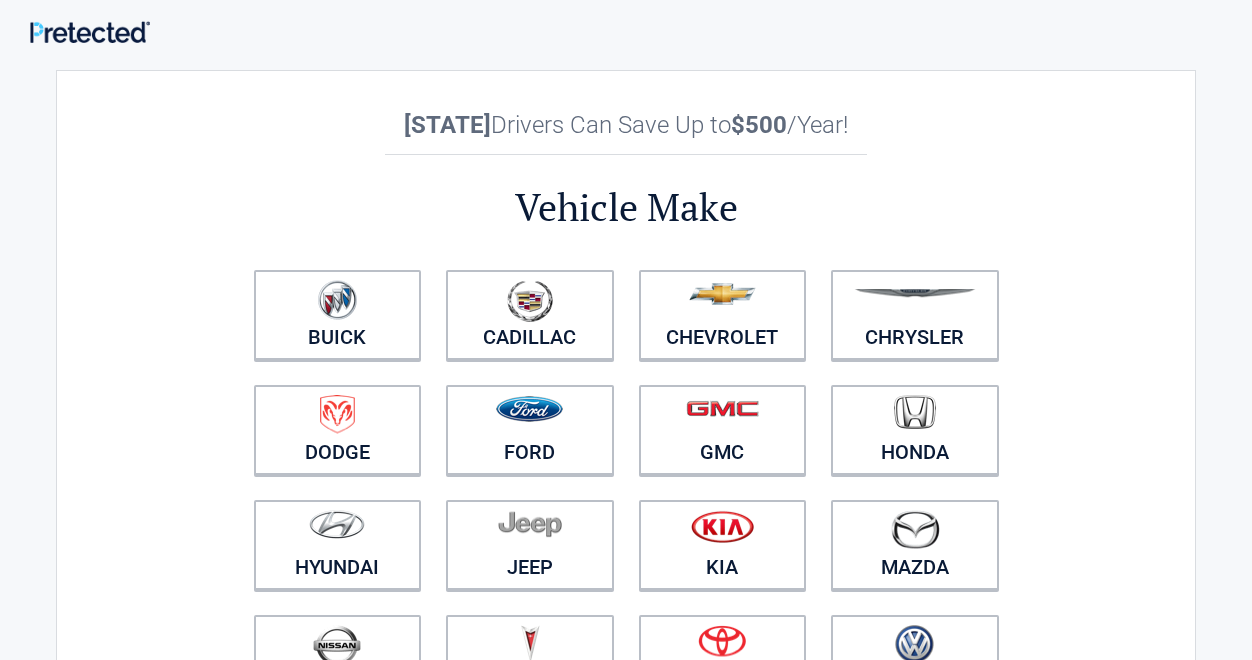 scroll, scrollTop: 0, scrollLeft: 0, axis: both 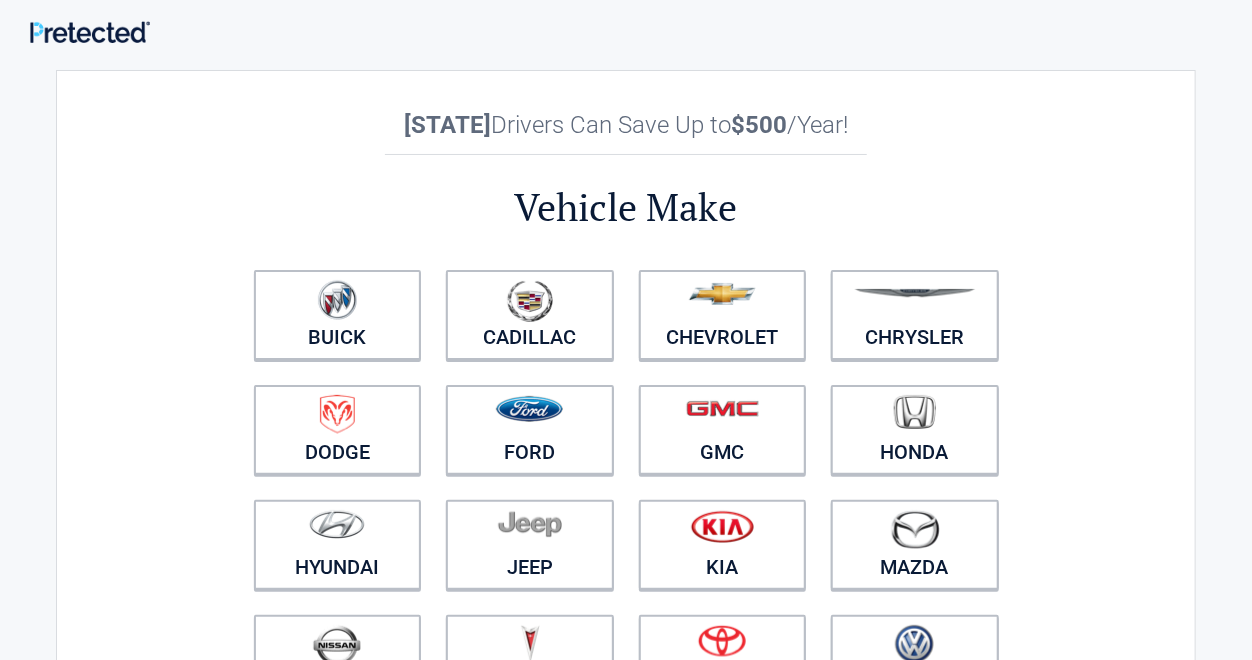 click on "**********" at bounding box center (626, 444) 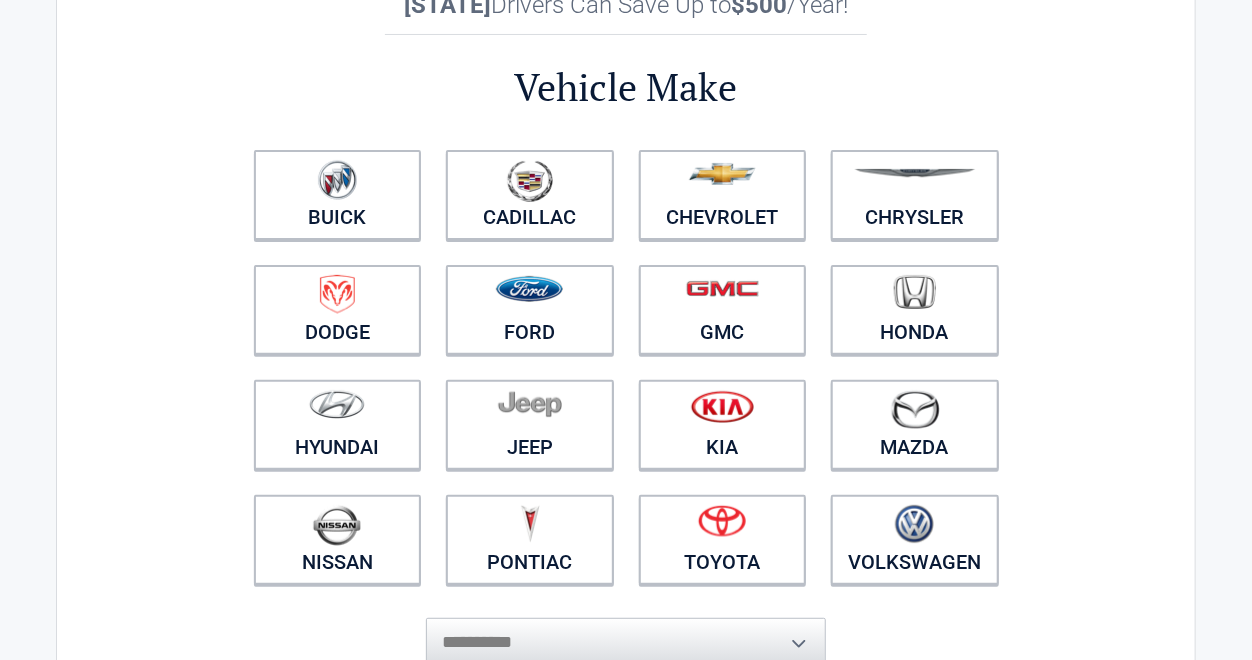 scroll, scrollTop: 160, scrollLeft: 0, axis: vertical 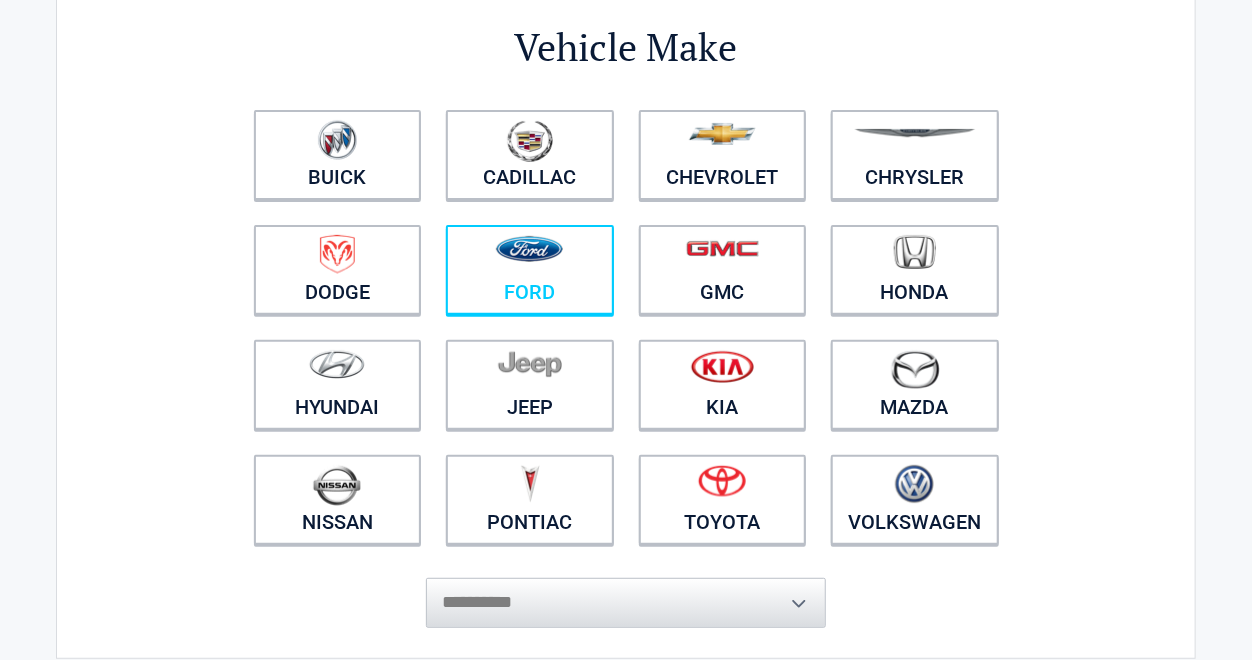 click at bounding box center (529, 249) 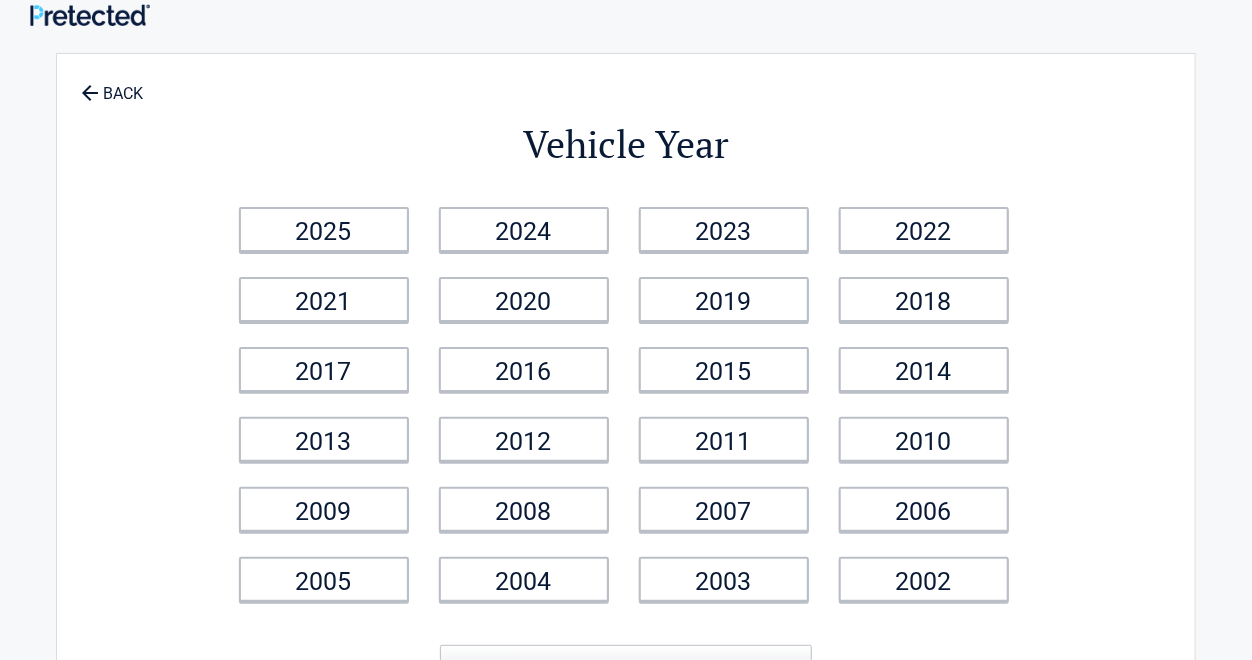 scroll, scrollTop: 0, scrollLeft: 0, axis: both 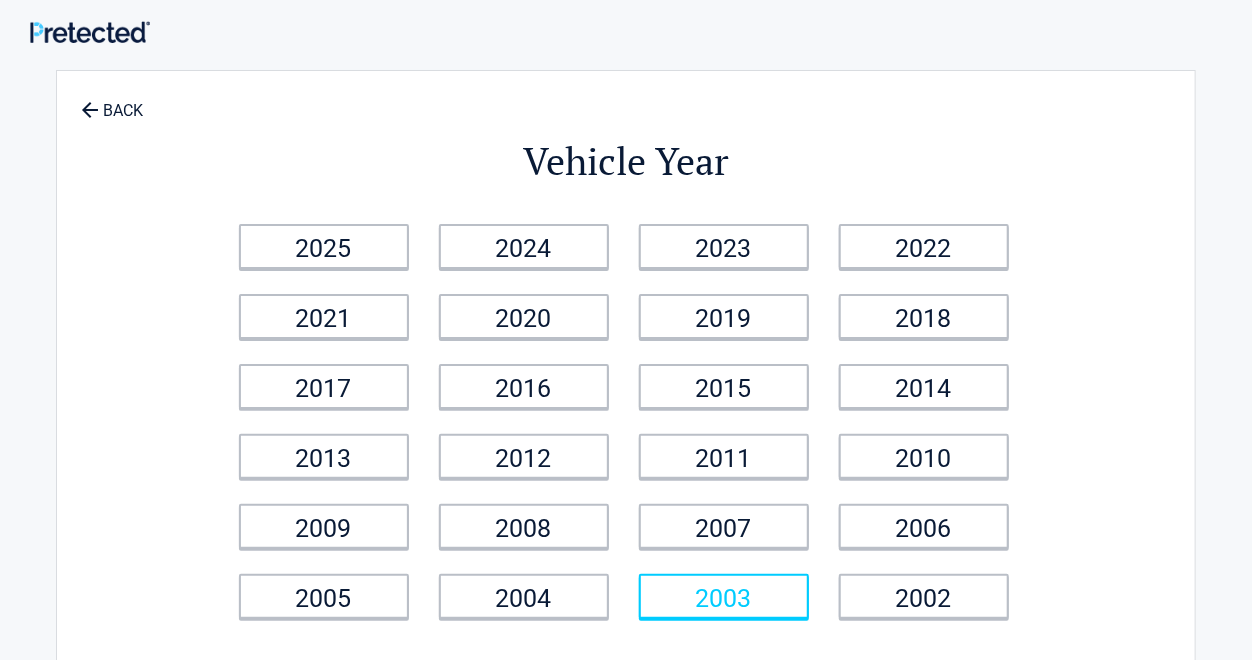click on "2003" at bounding box center (724, 596) 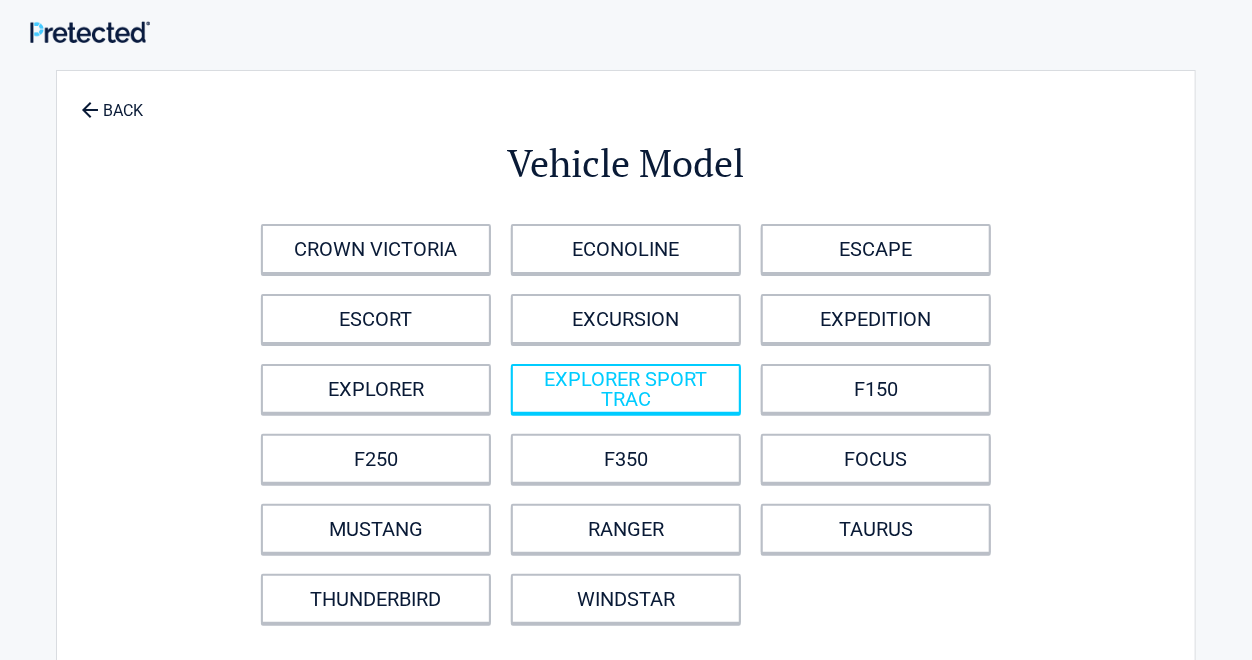 click on "EXPLORER SPORT TRAC" at bounding box center [626, 389] 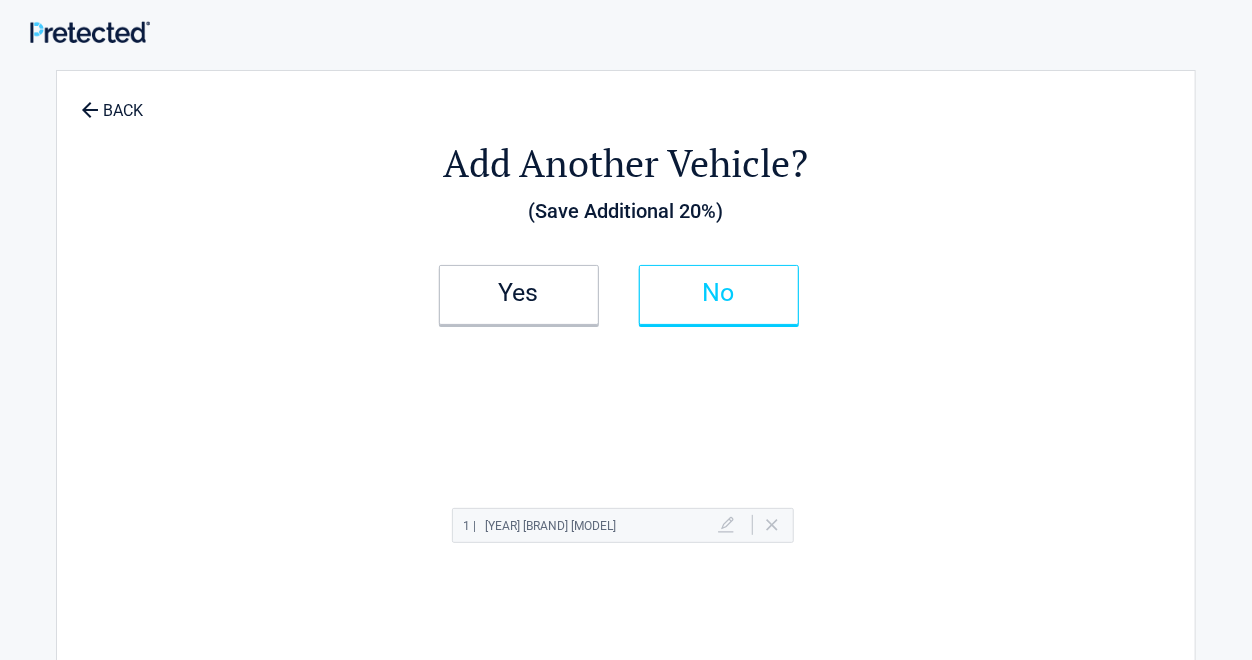 click on "No" at bounding box center [719, 293] 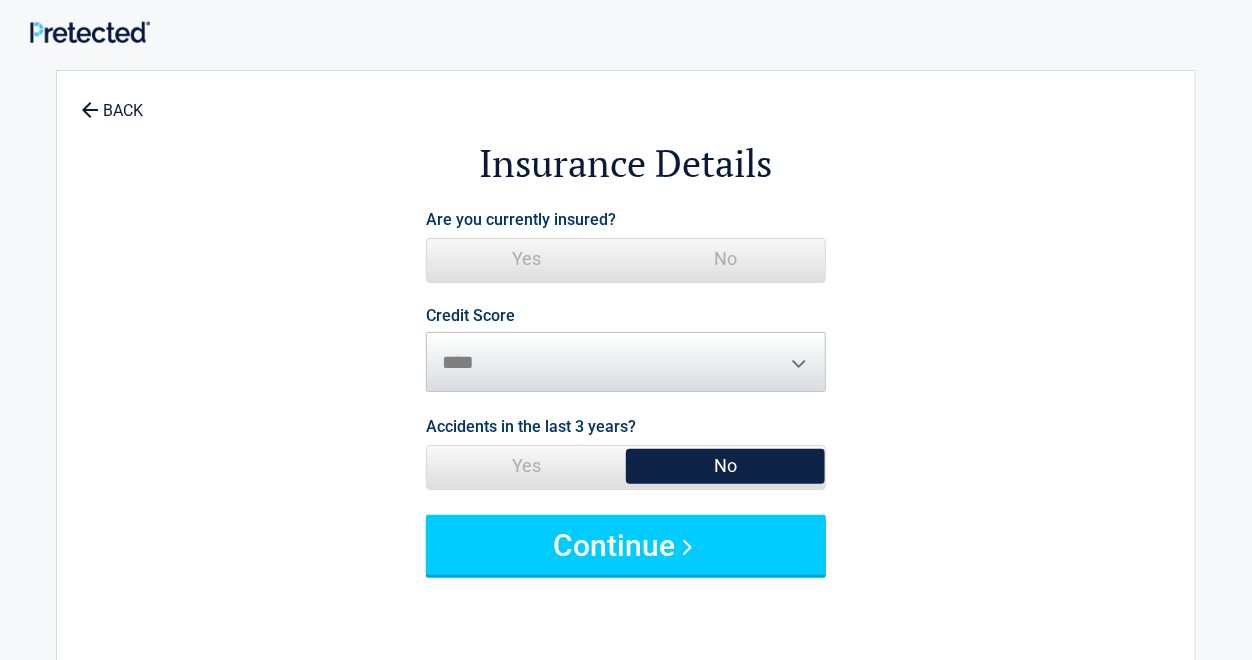 click on "No" at bounding box center [725, 259] 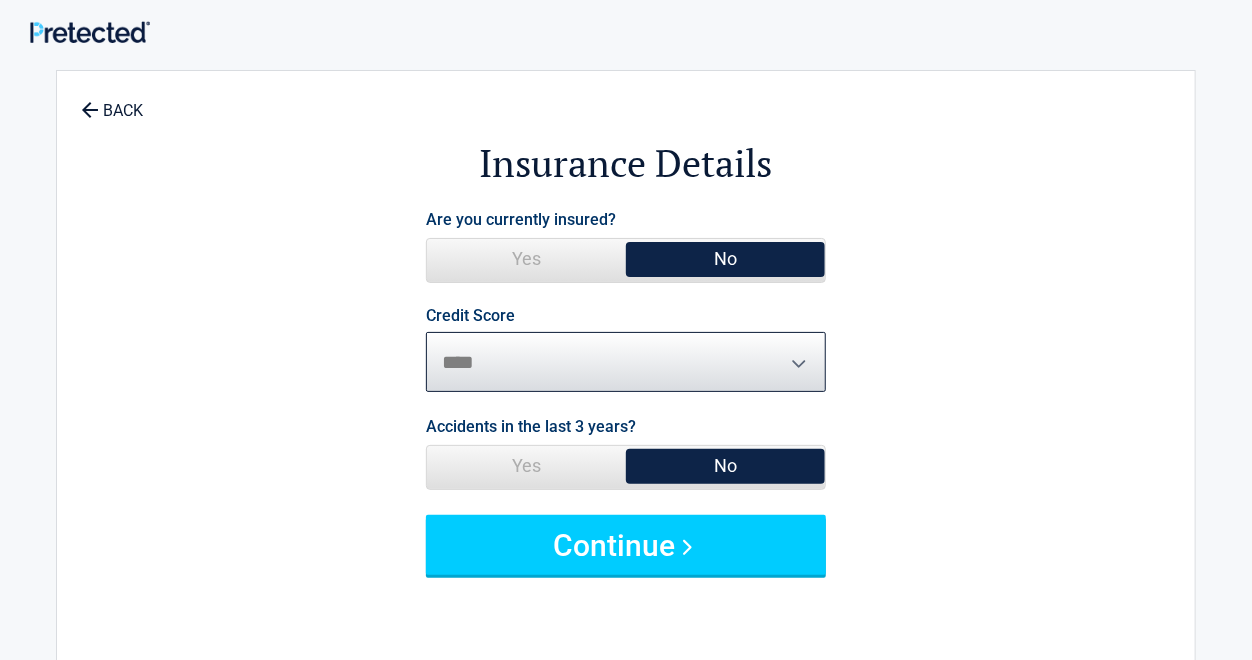 click on "*********
****
*******
****" at bounding box center [626, 362] 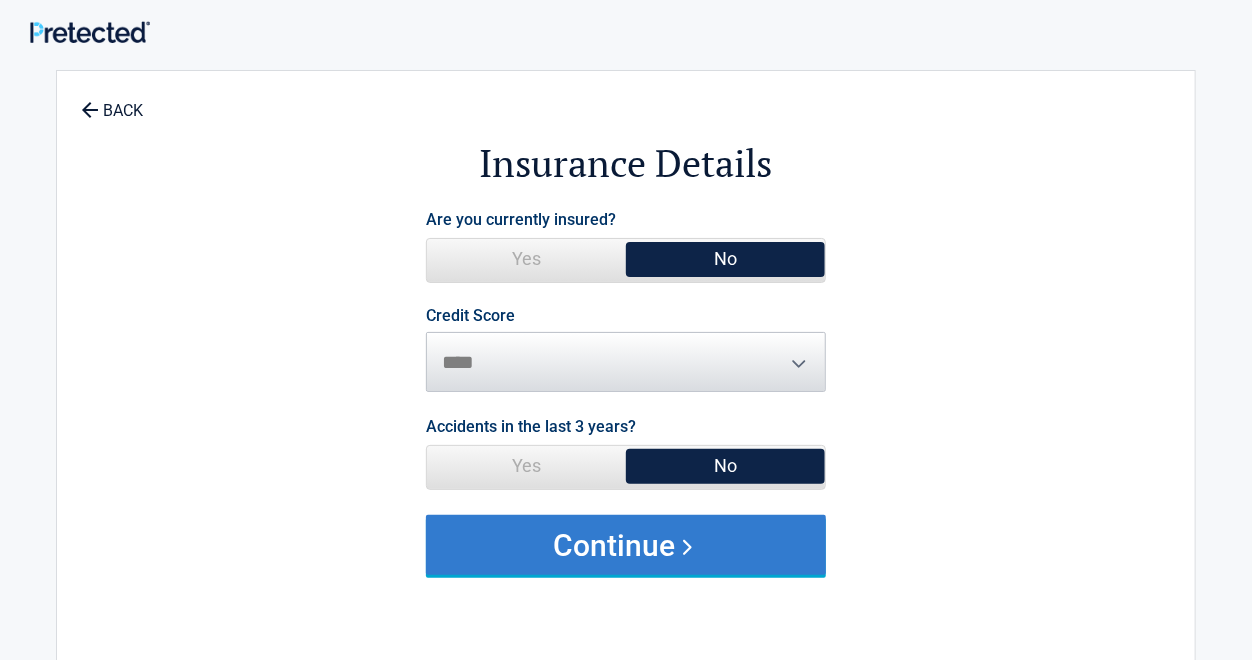 click on "Continue" at bounding box center (626, 545) 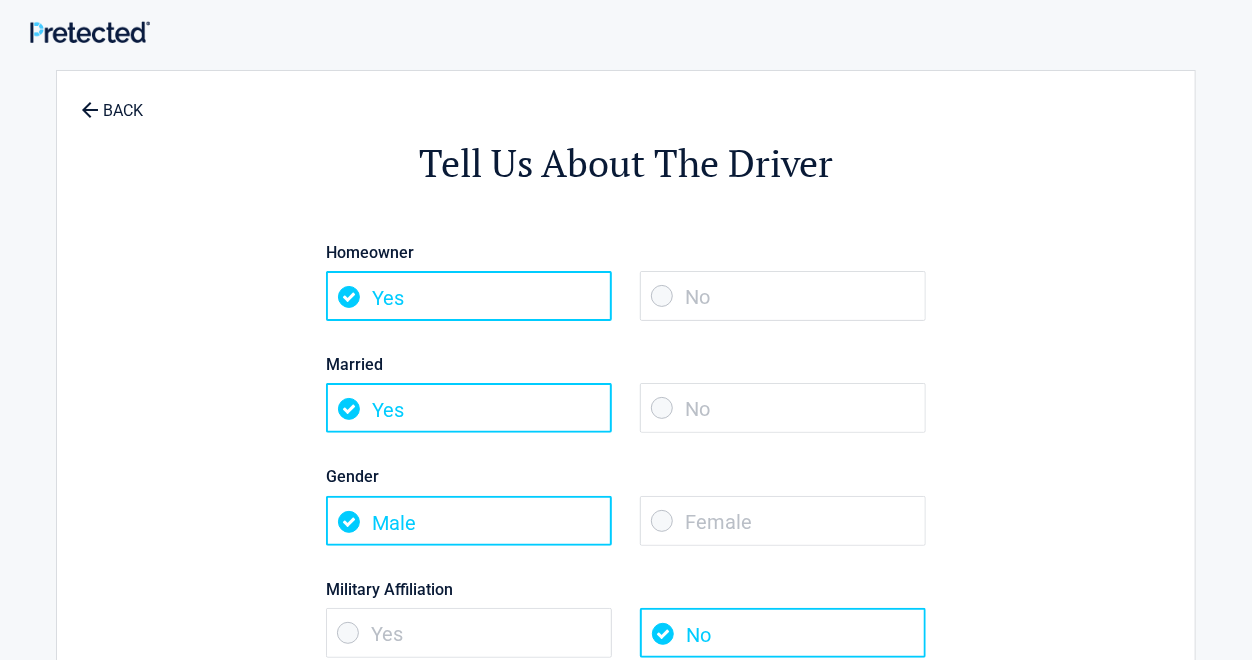 click on "Yes" at bounding box center [469, 296] 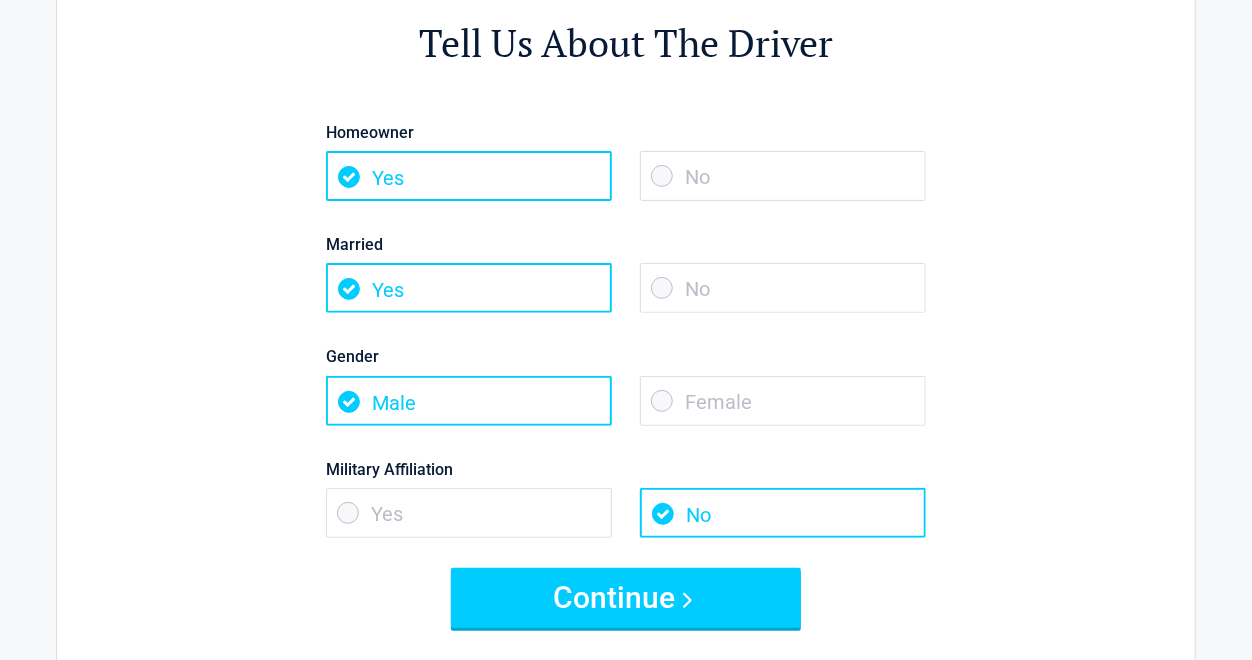 scroll, scrollTop: 160, scrollLeft: 0, axis: vertical 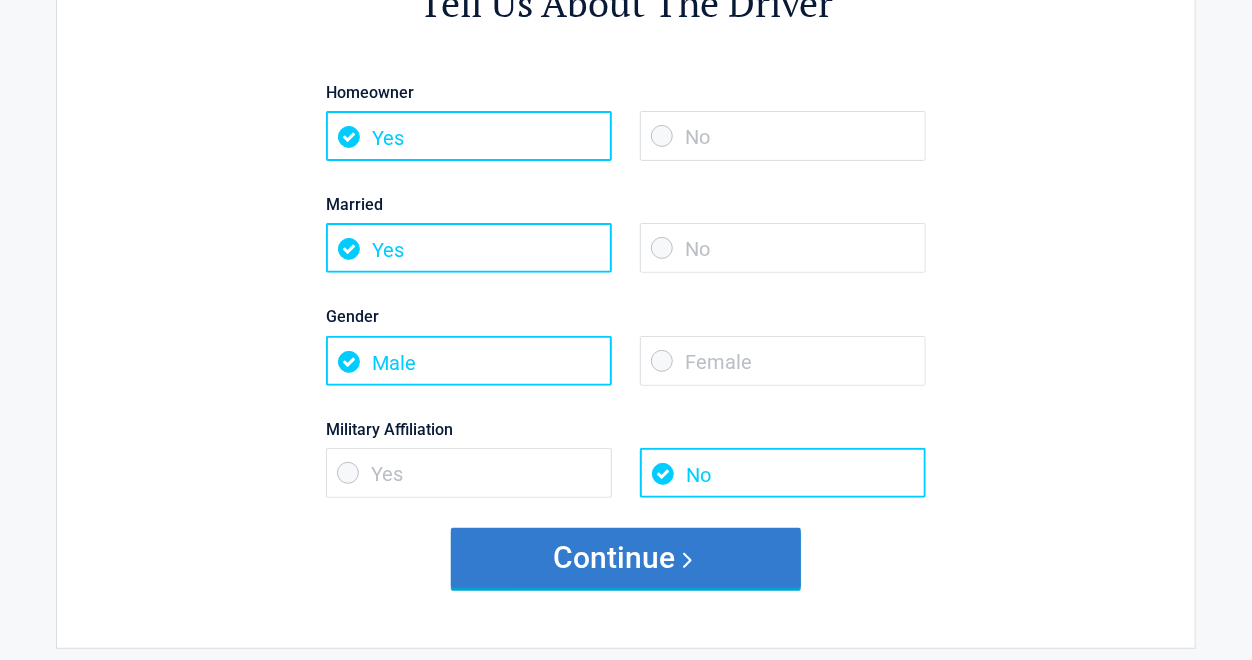 click on "Continue" at bounding box center (626, 558) 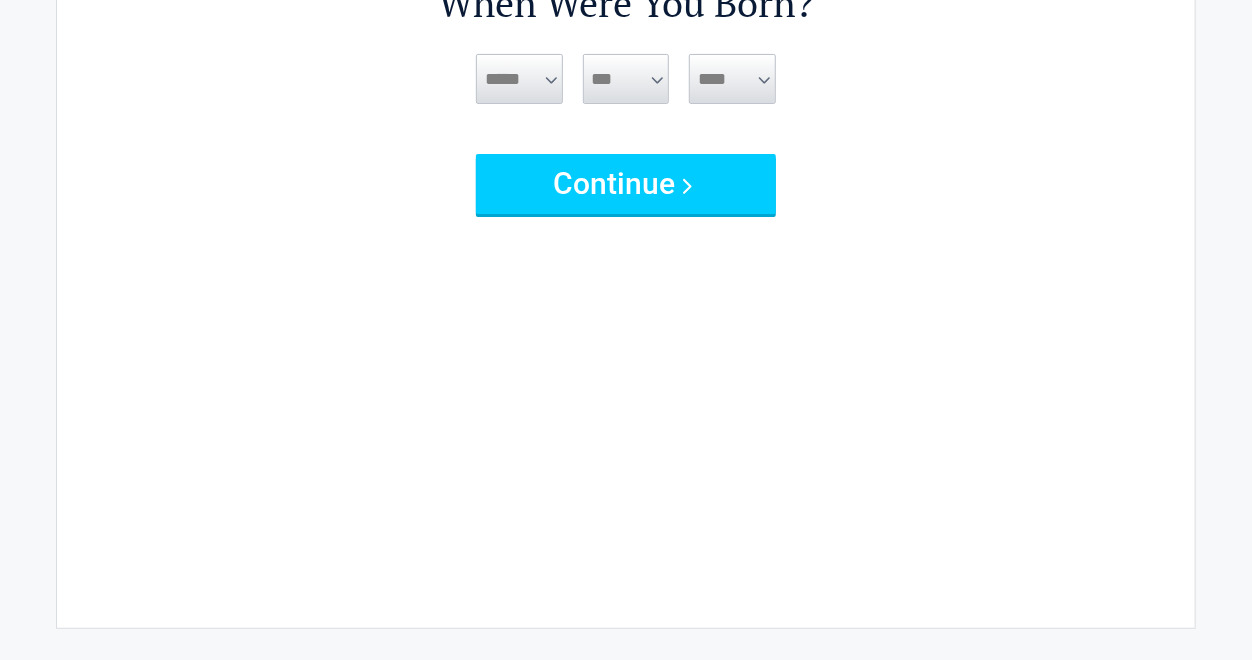 scroll, scrollTop: 0, scrollLeft: 0, axis: both 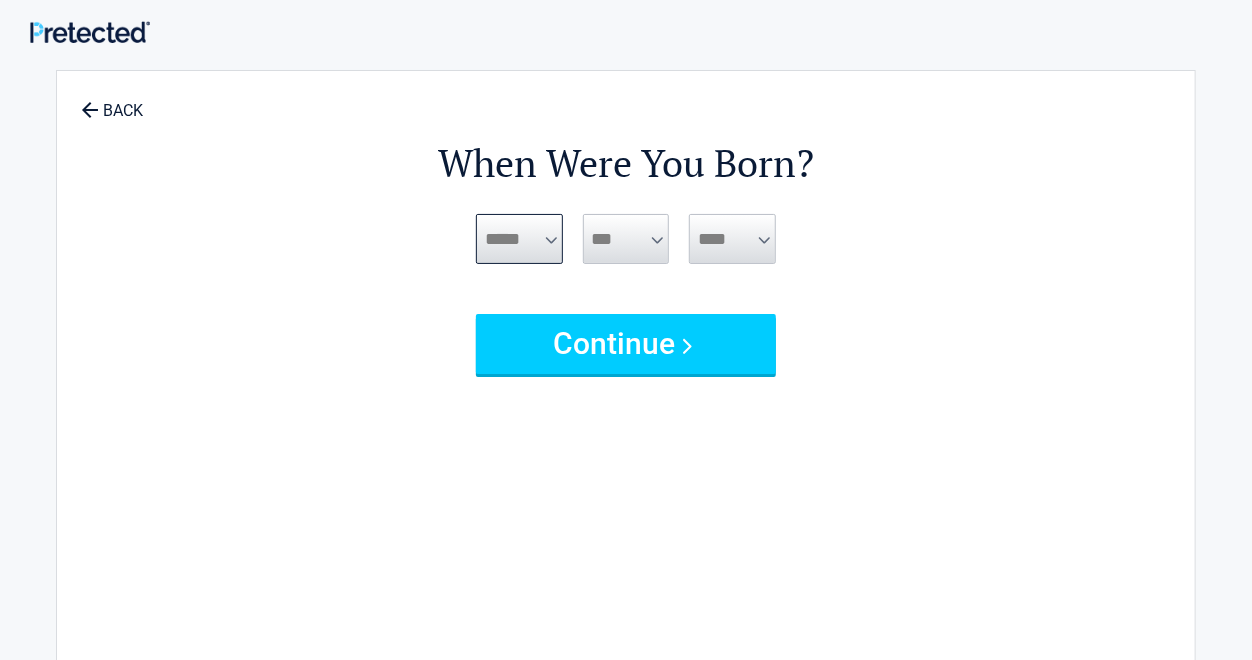 click on "*****
***
***
***
***
***
***
***
***
***
***
***
***" at bounding box center (519, 239) 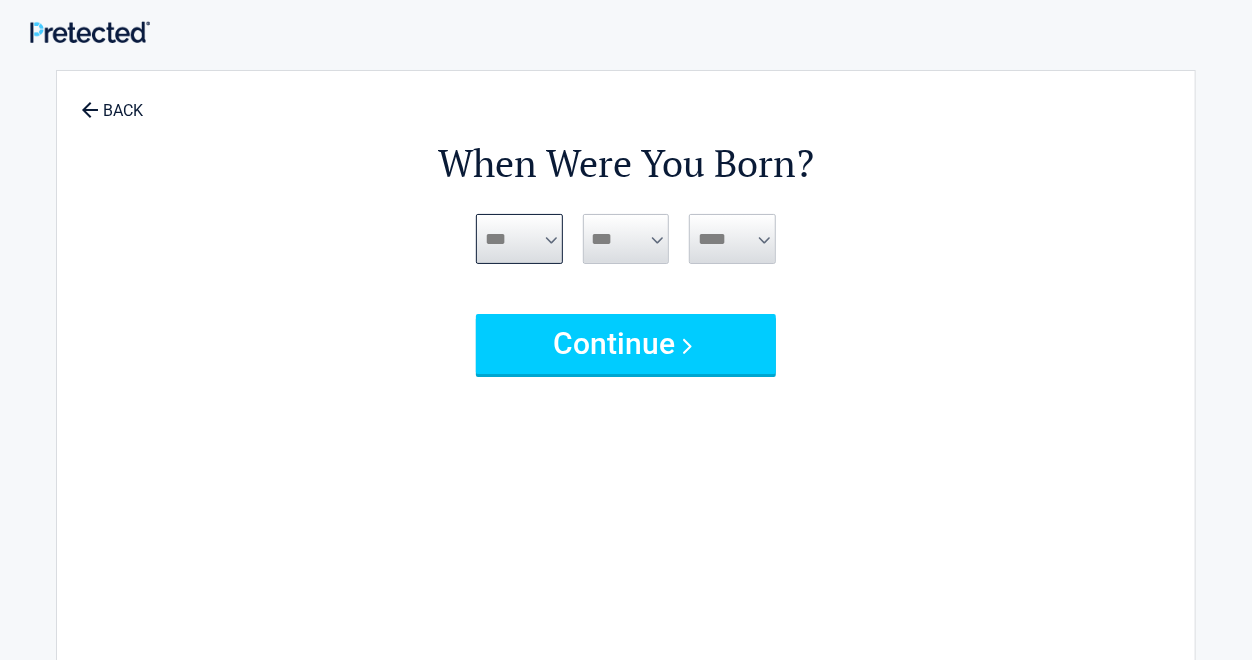 click on "*****
***
***
***
***
***
***
***
***
***
***
***
***" at bounding box center (519, 239) 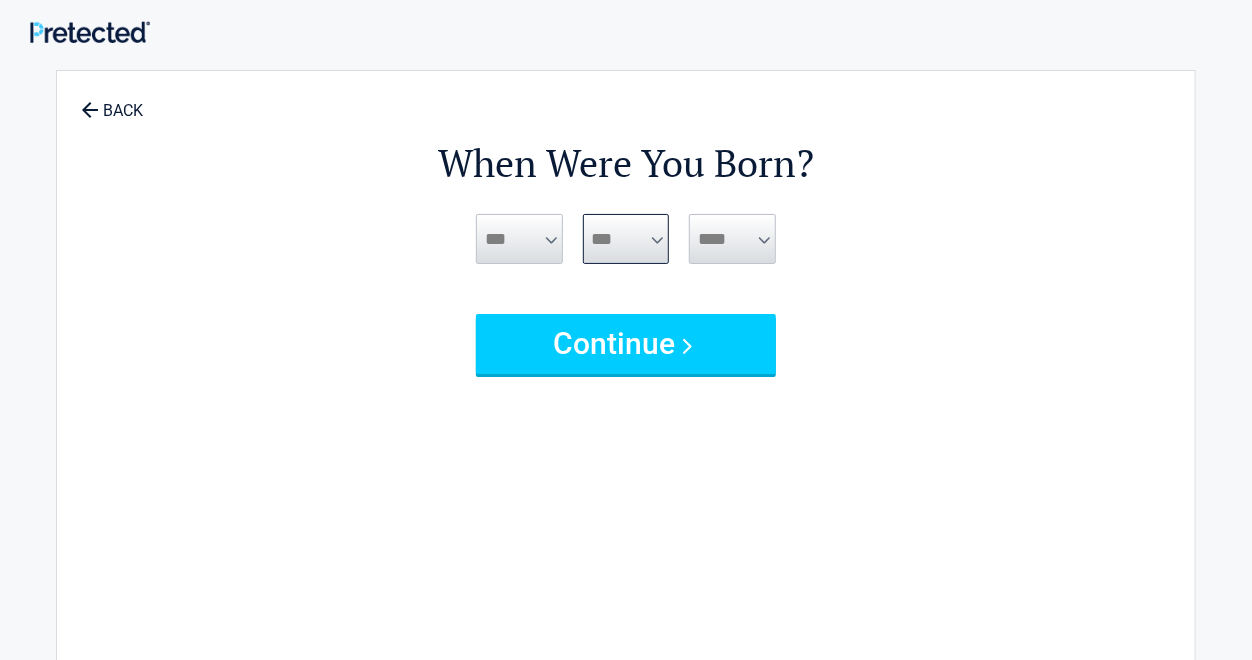 click on "*** * * * * * * * * * ** ** ** ** ** ** ** ** ** ** ** ** ** ** ** ** ** ** ** ** ** **" at bounding box center (626, 239) 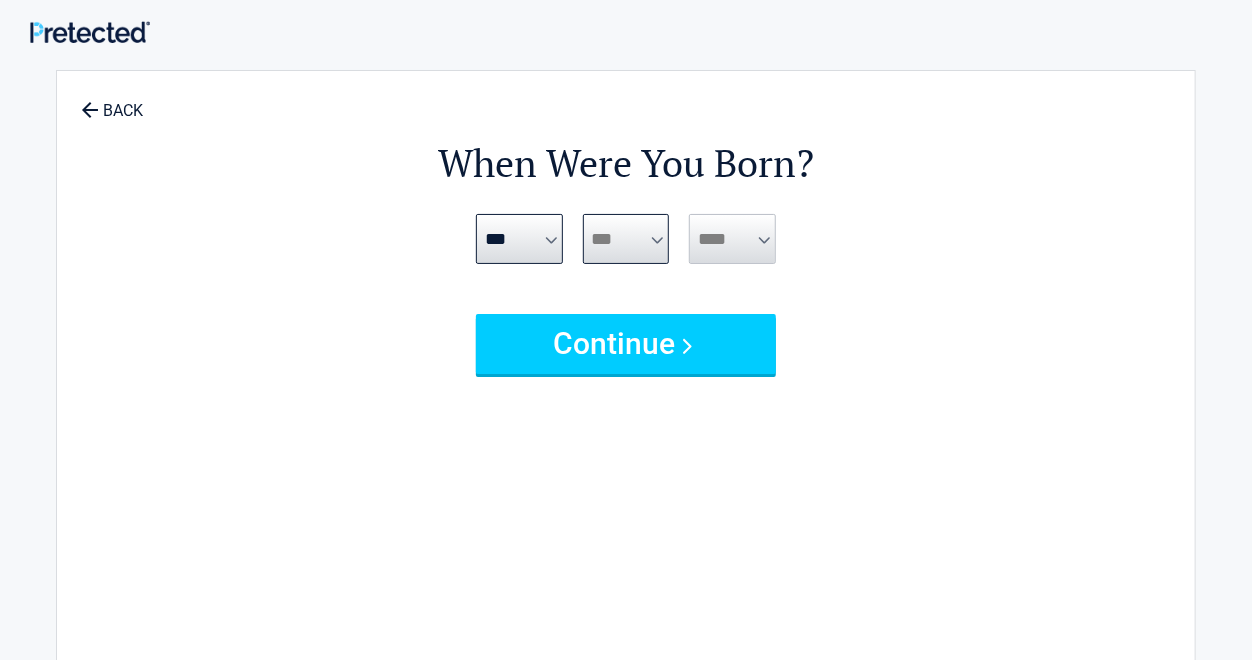 select on "**" 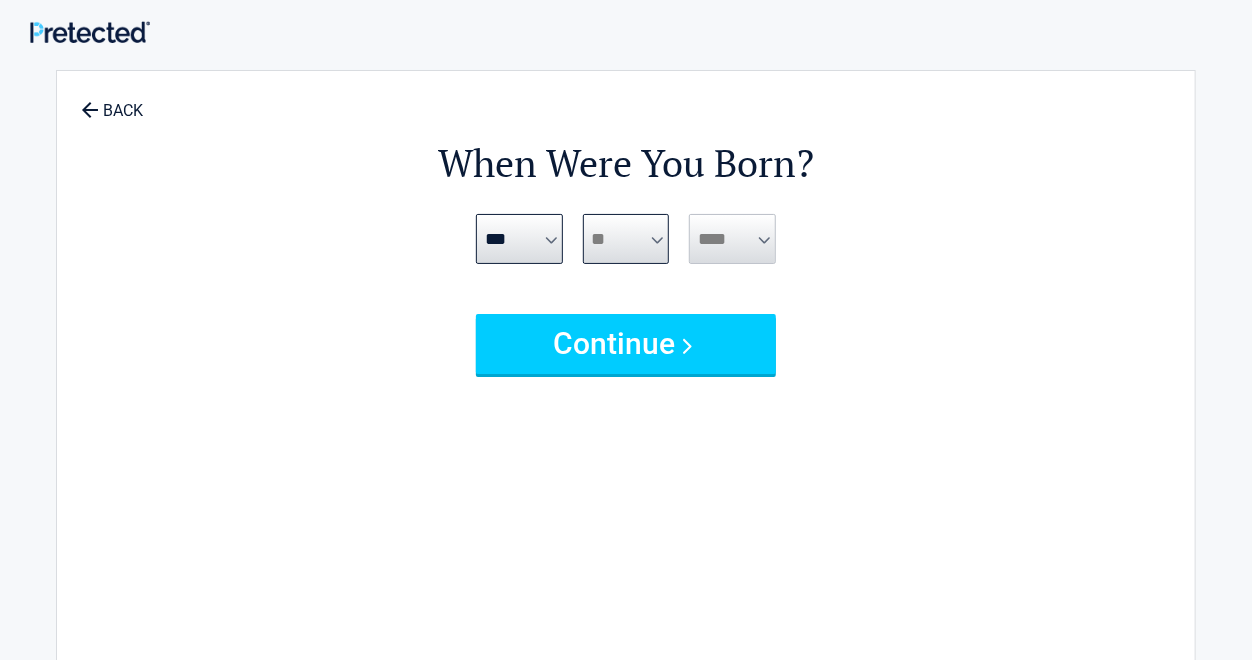 click on "*** * * * * * * * * * ** ** ** ** ** ** ** ** ** ** ** ** ** ** ** ** ** ** ** ** ** **" at bounding box center [626, 239] 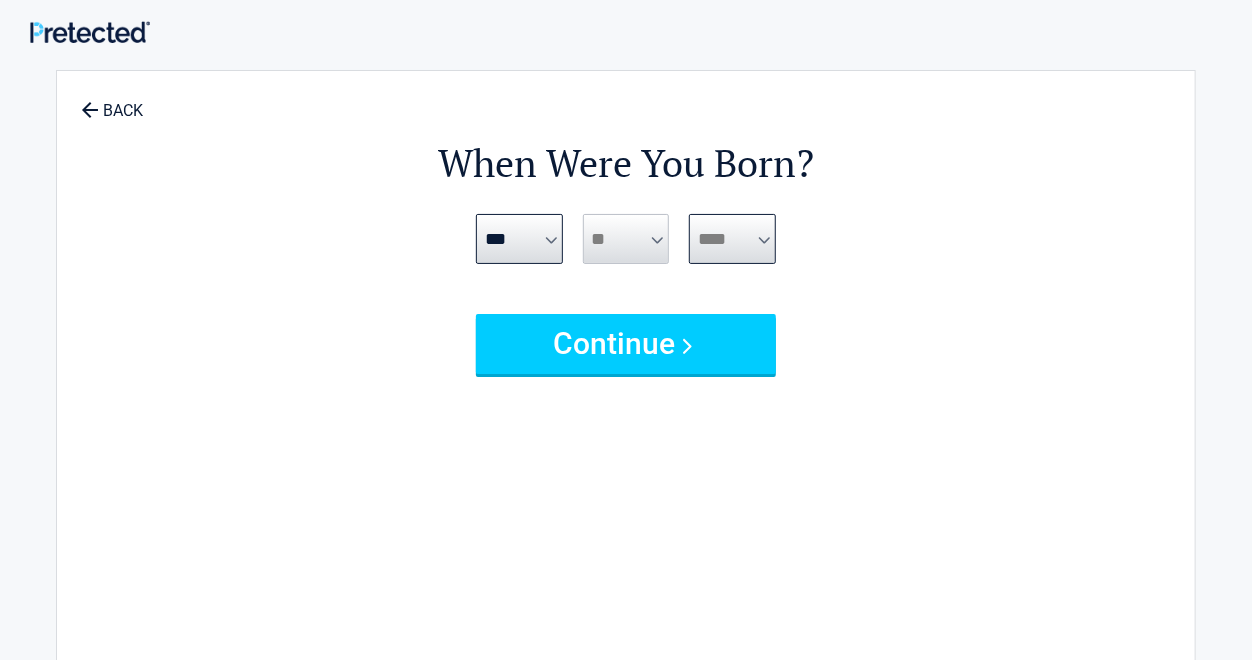 click on "****
****
****
****
****
****
****
****
****
****
****
****
****
****
****
****
****
****
****
****
****
****
****
****
****
****
****
****
****
****
****
****
****
****
****
****
****
****
****
****
****
****
****
****
****
****
****
****
****
****
****
****
****
****
****
****
****
****
****
****
****
****
****
****" at bounding box center (732, 239) 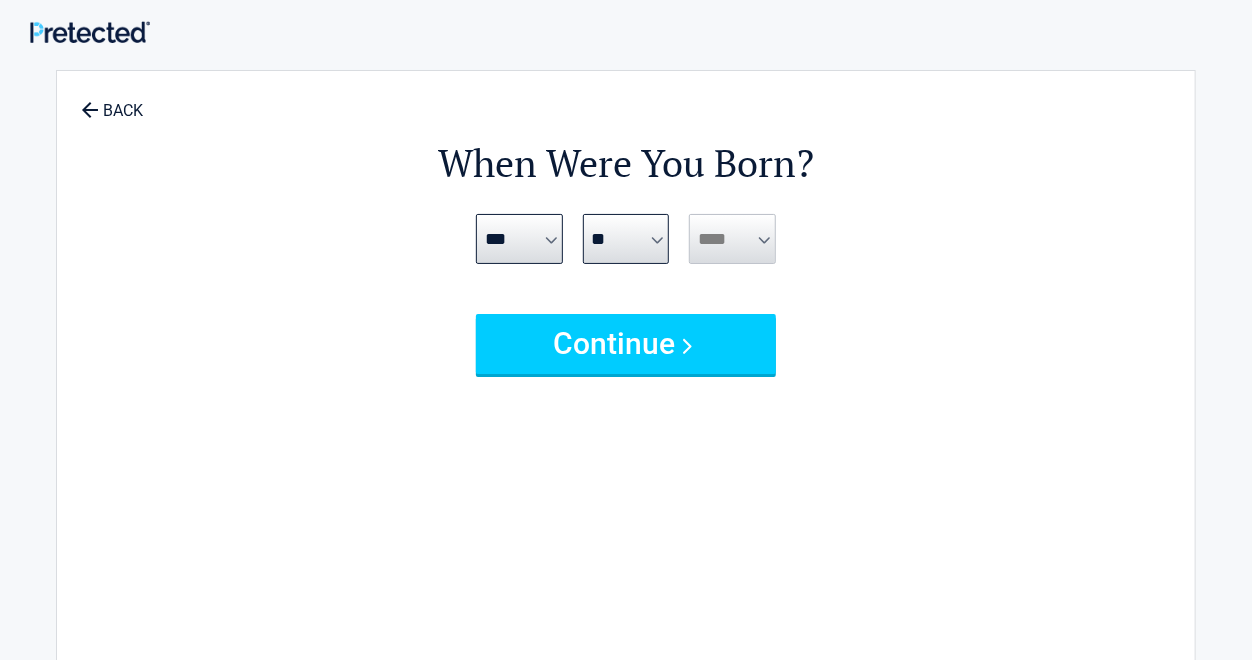 click on "When Were You Born?" at bounding box center [626, 163] 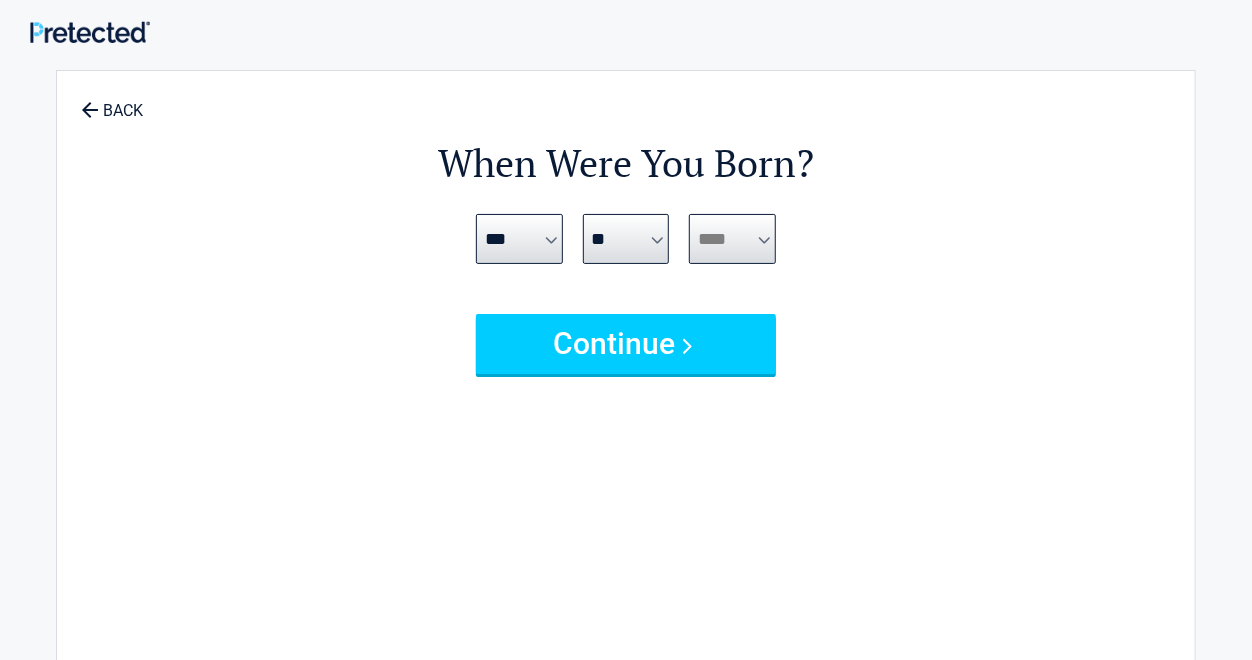 click on "****
****
****
****
****
****
****
****
****
****
****
****
****
****
****
****
****
****
****
****
****
****
****
****
****
****
****
****
****
****
****
****
****
****
****
****
****
****
****
****
****
****
****
****
****
****
****
****
****
****
****
****
****
****
****
****
****
****
****
****
****
****
****
****" at bounding box center [732, 239] 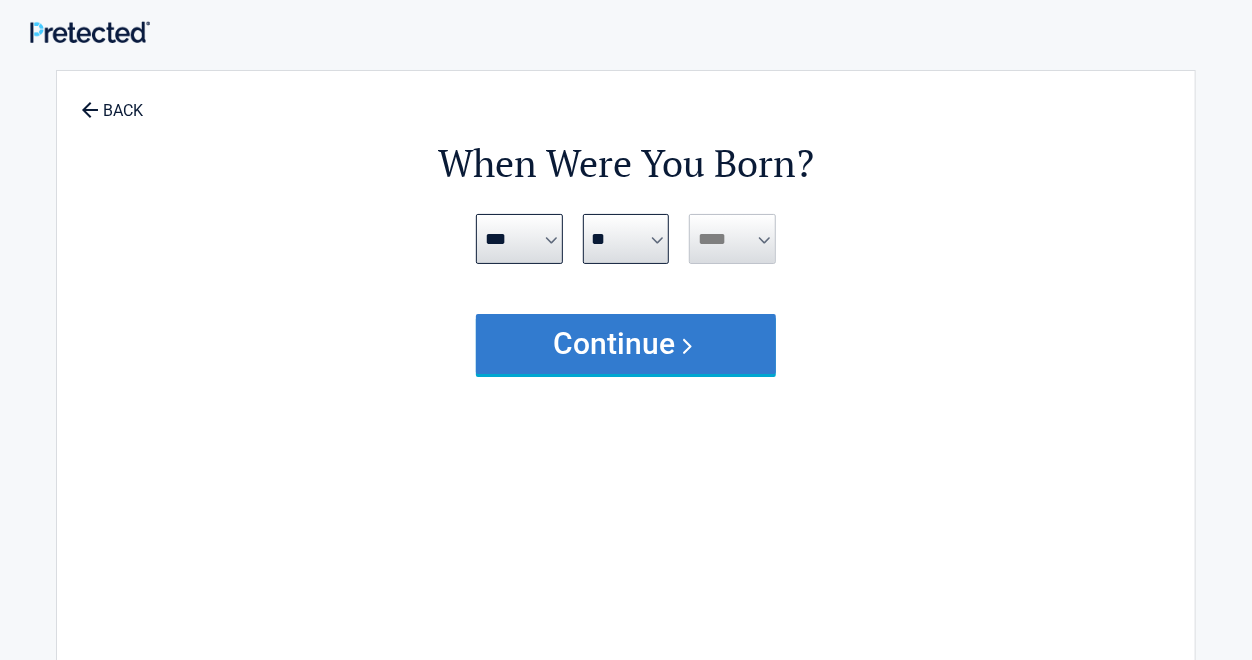 click on "Continue" at bounding box center [626, 344] 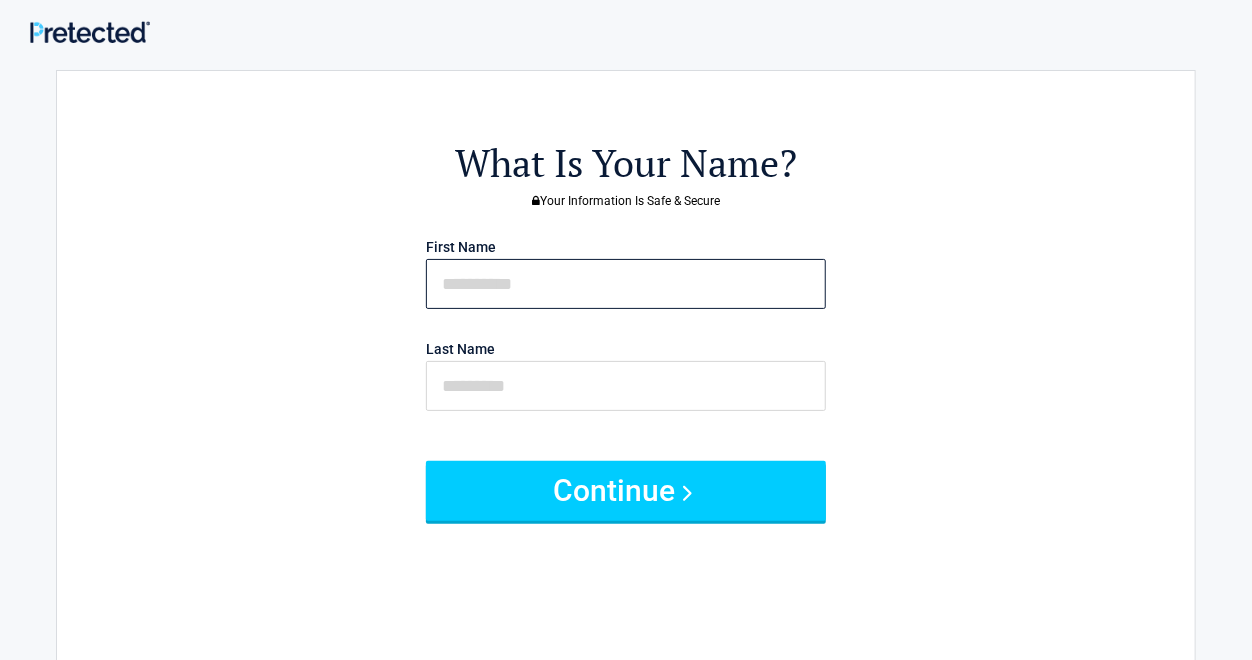 click at bounding box center [626, 284] 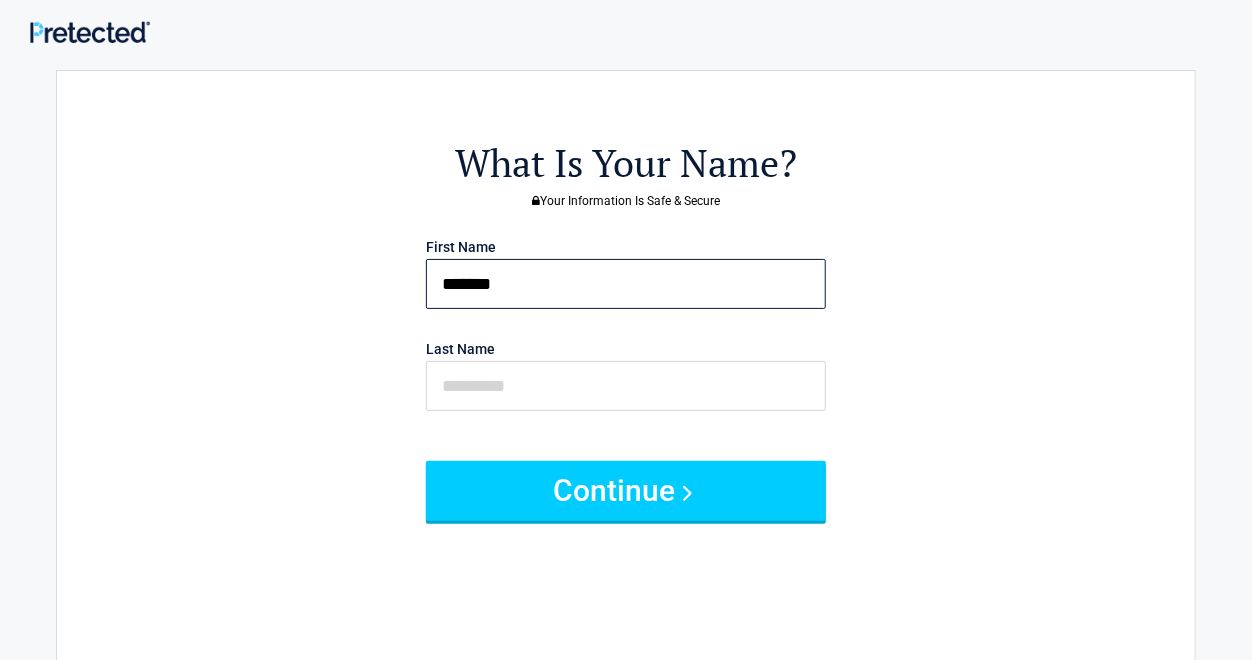 type on "*******" 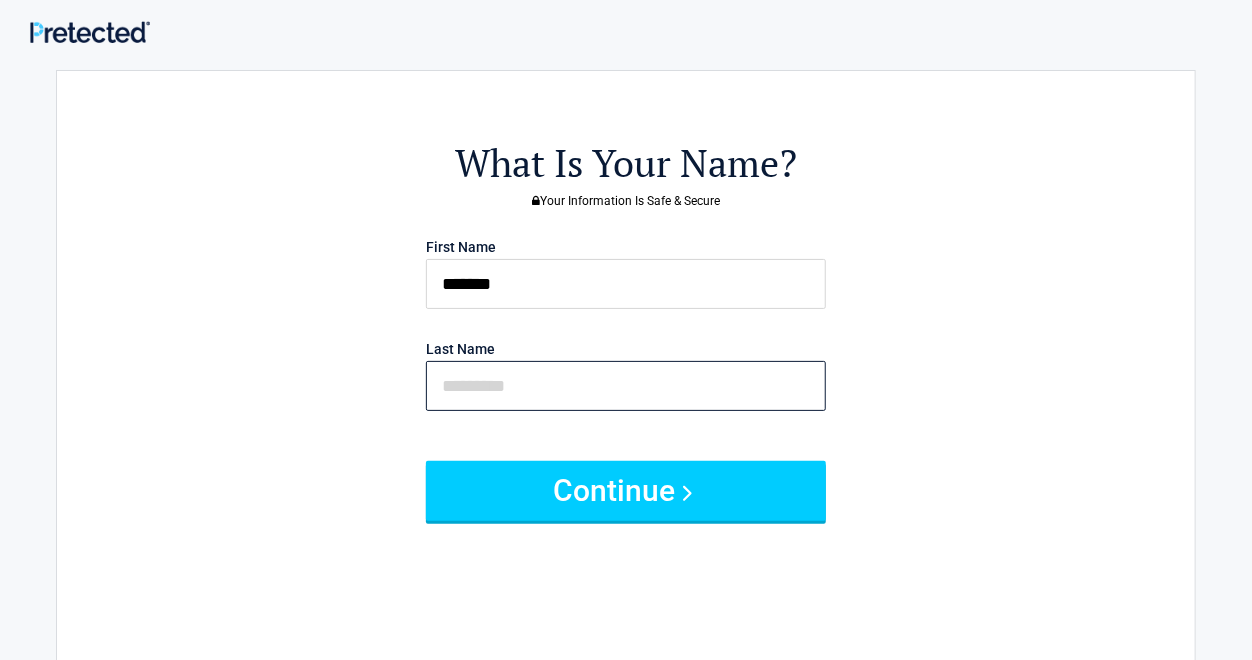 click at bounding box center [626, 386] 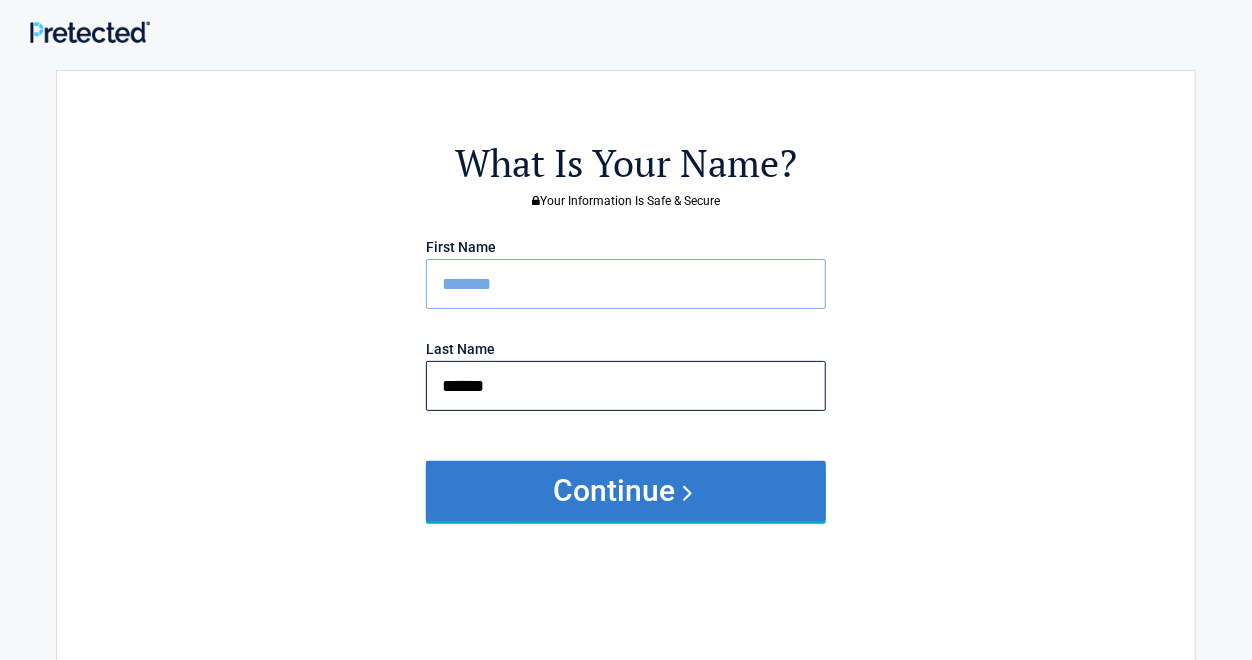 type on "******" 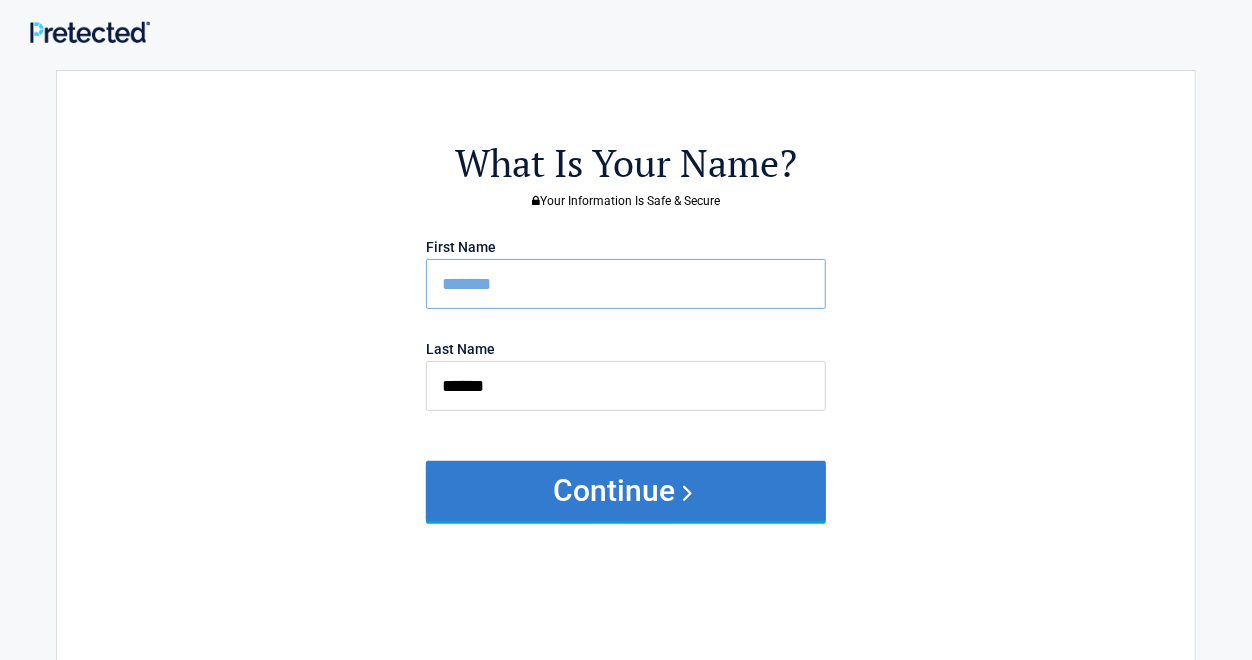 click on "Continue" at bounding box center [626, 491] 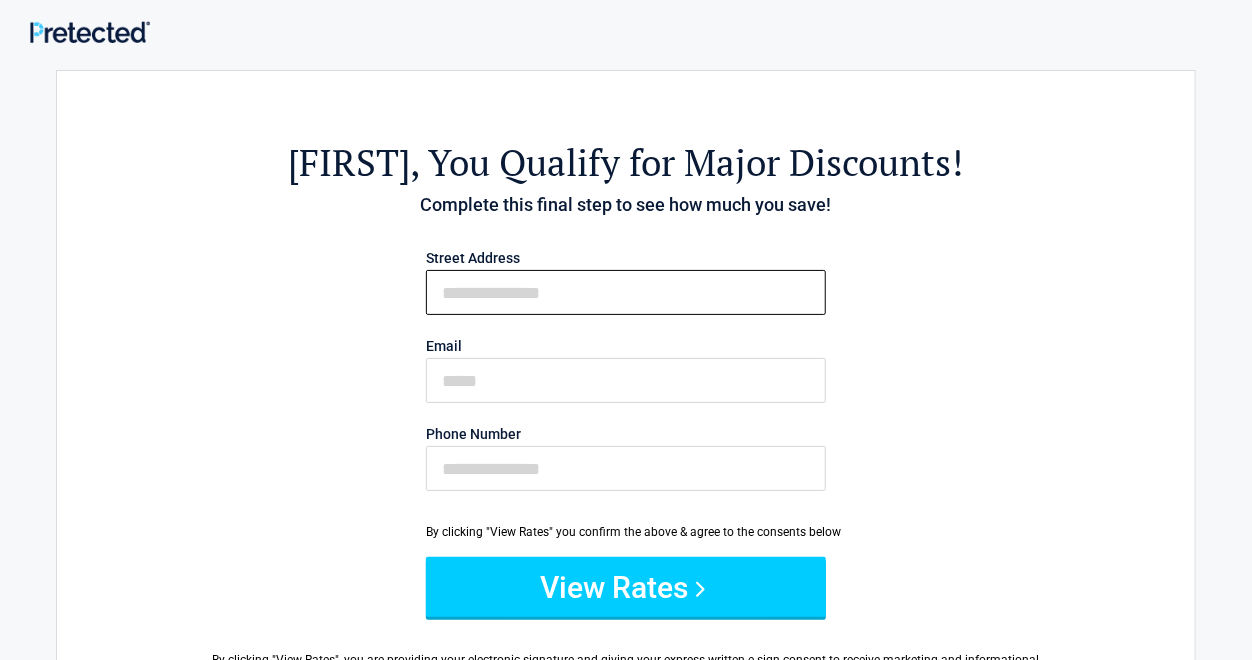 click on "First Name" at bounding box center [626, 292] 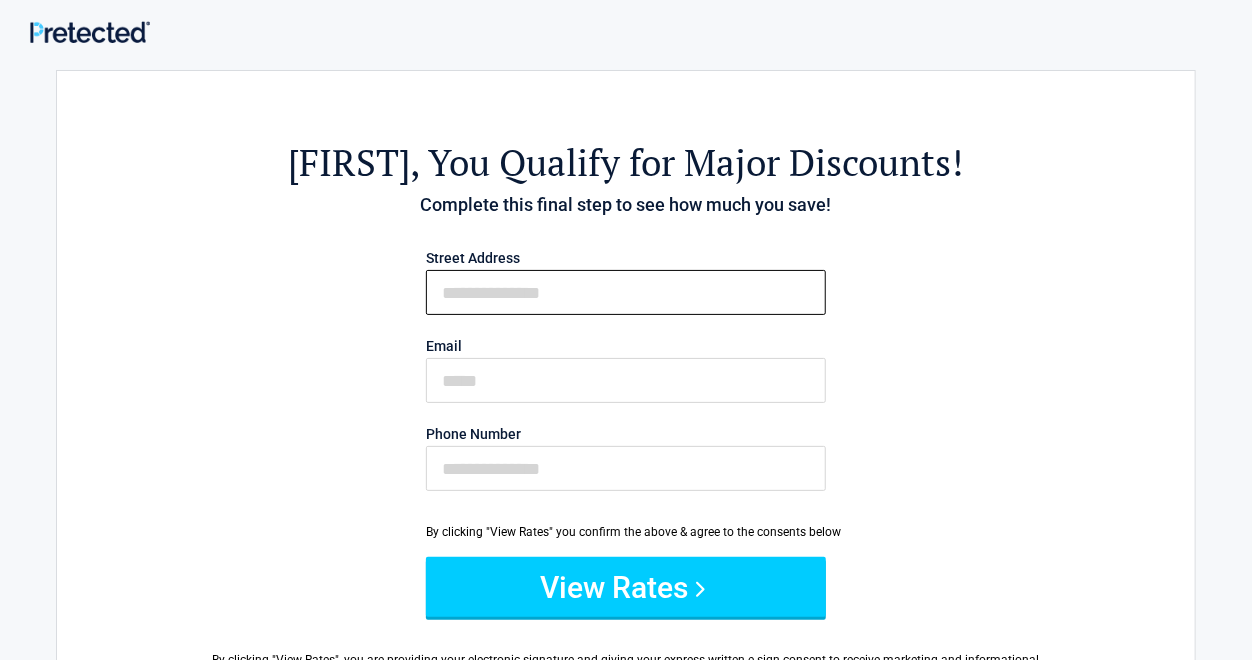 type on "**********" 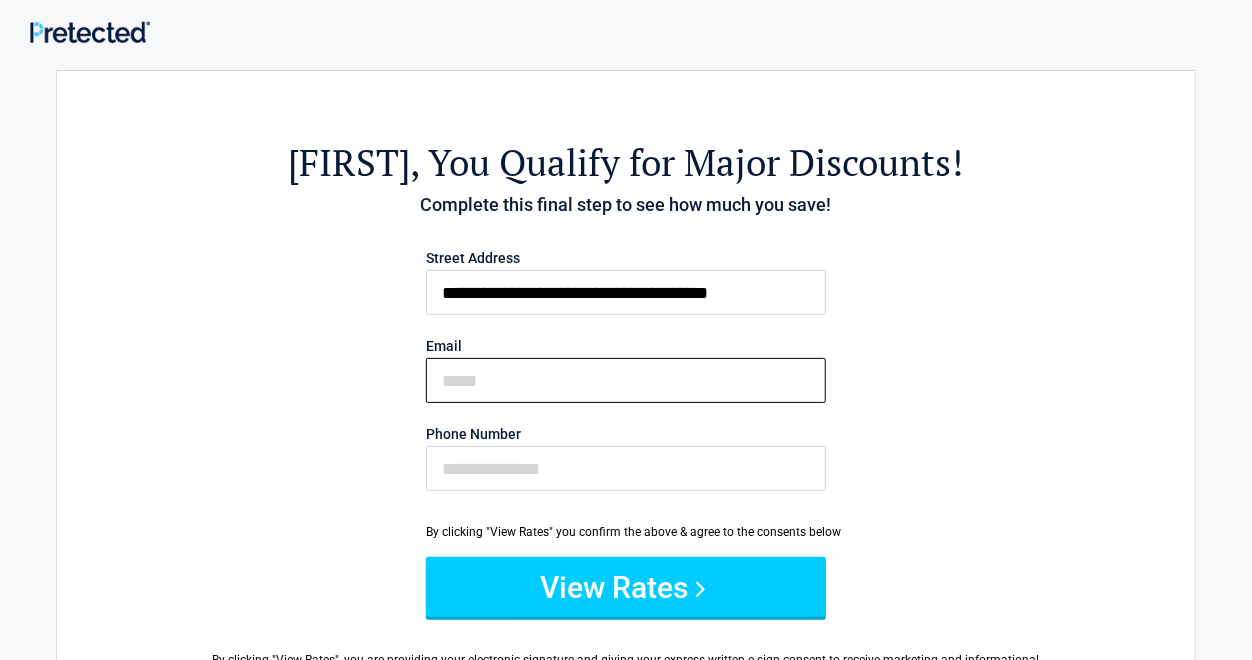 type on "**********" 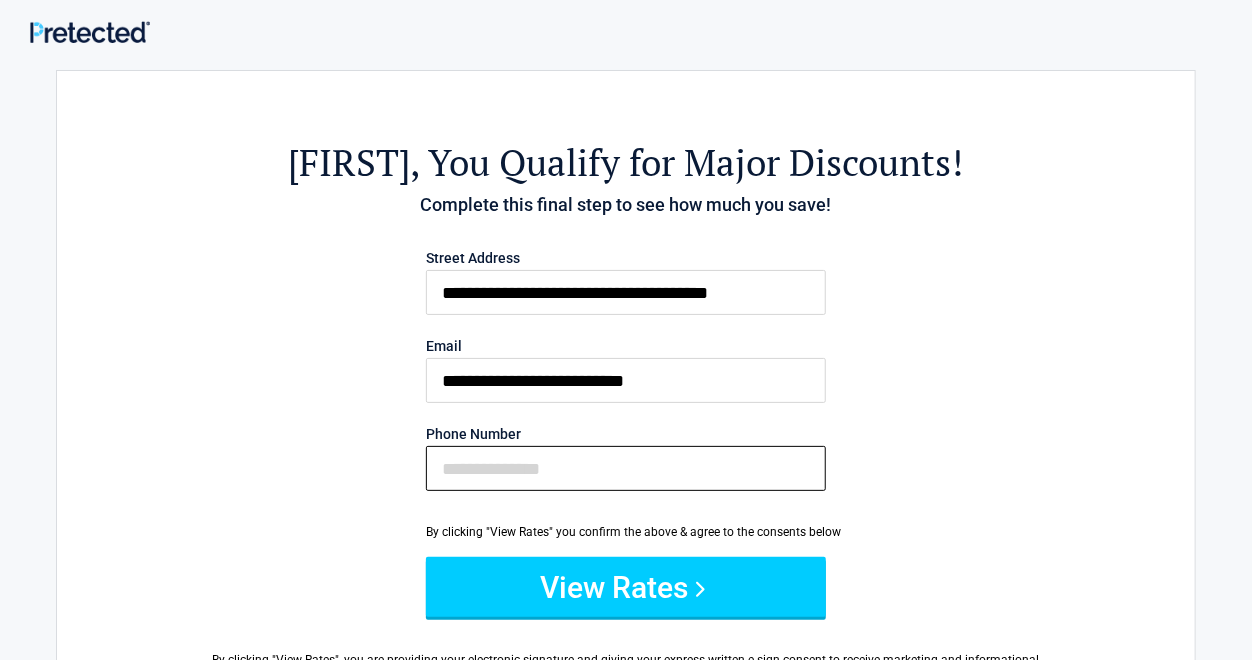 type on "**********" 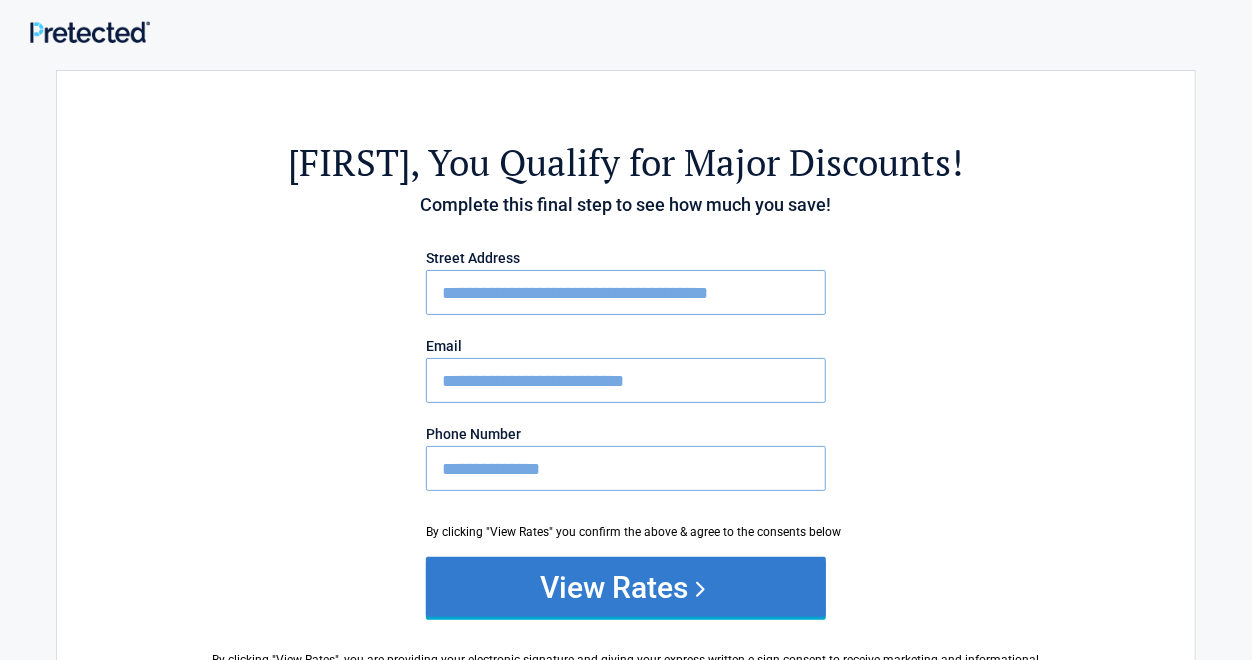 click on "View Rates" at bounding box center (626, 587) 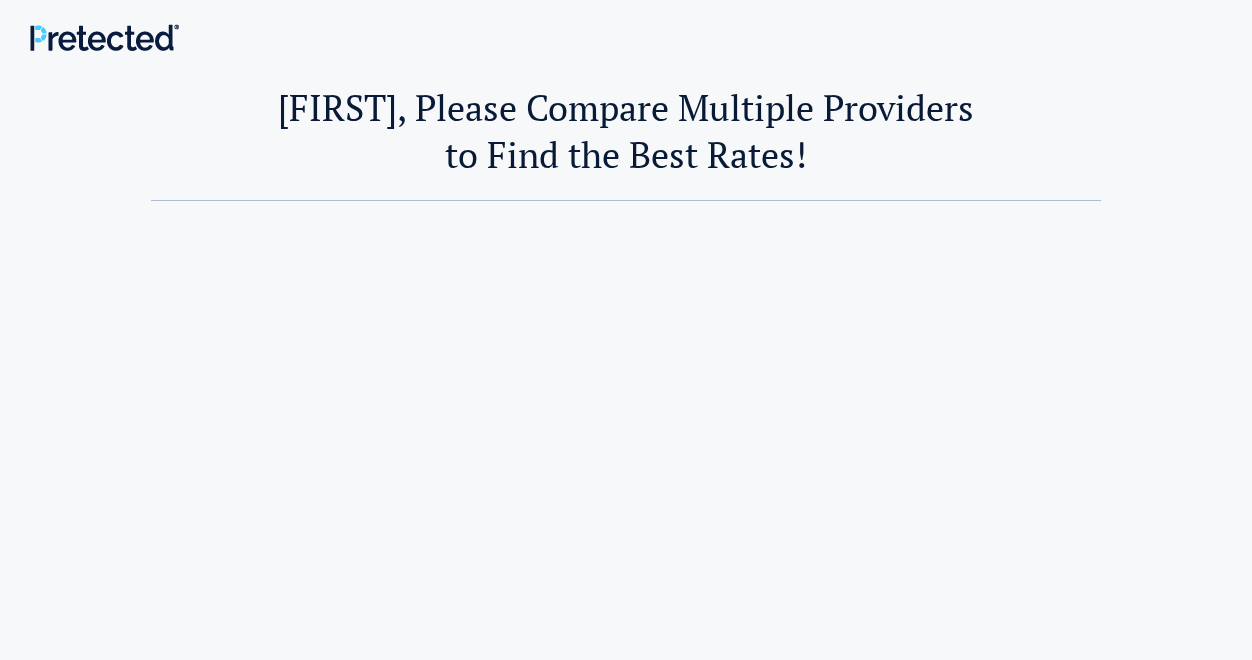 scroll, scrollTop: 0, scrollLeft: 0, axis: both 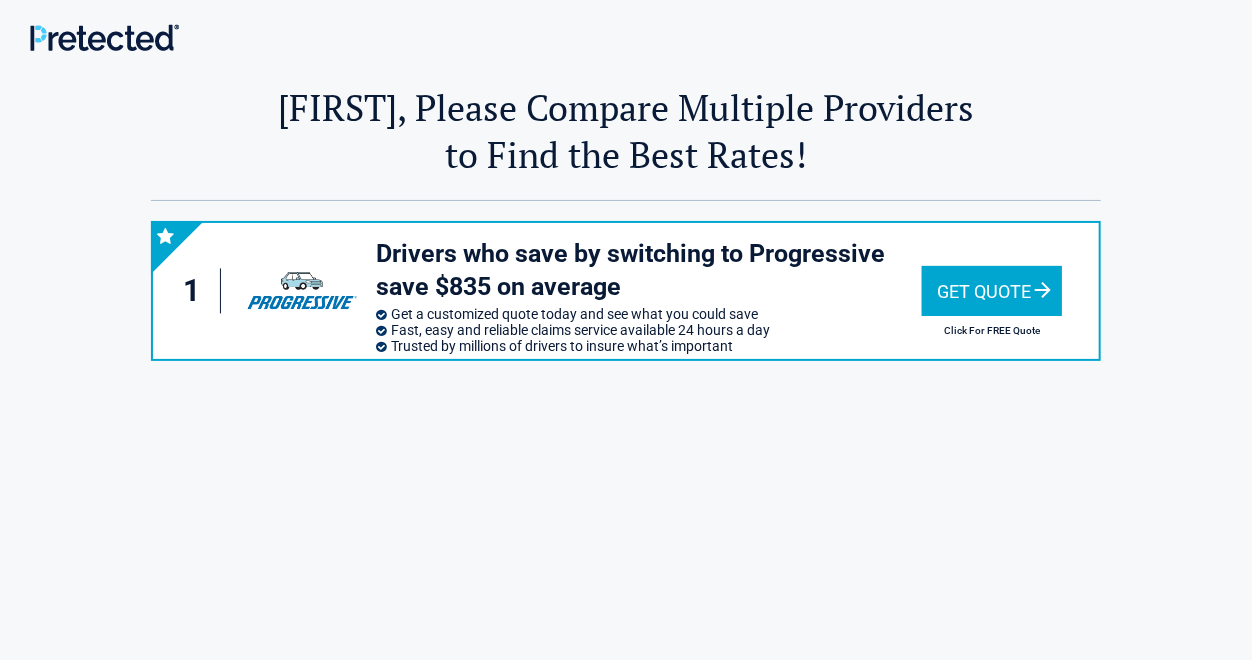click on "Get Quote" at bounding box center (992, 291) 